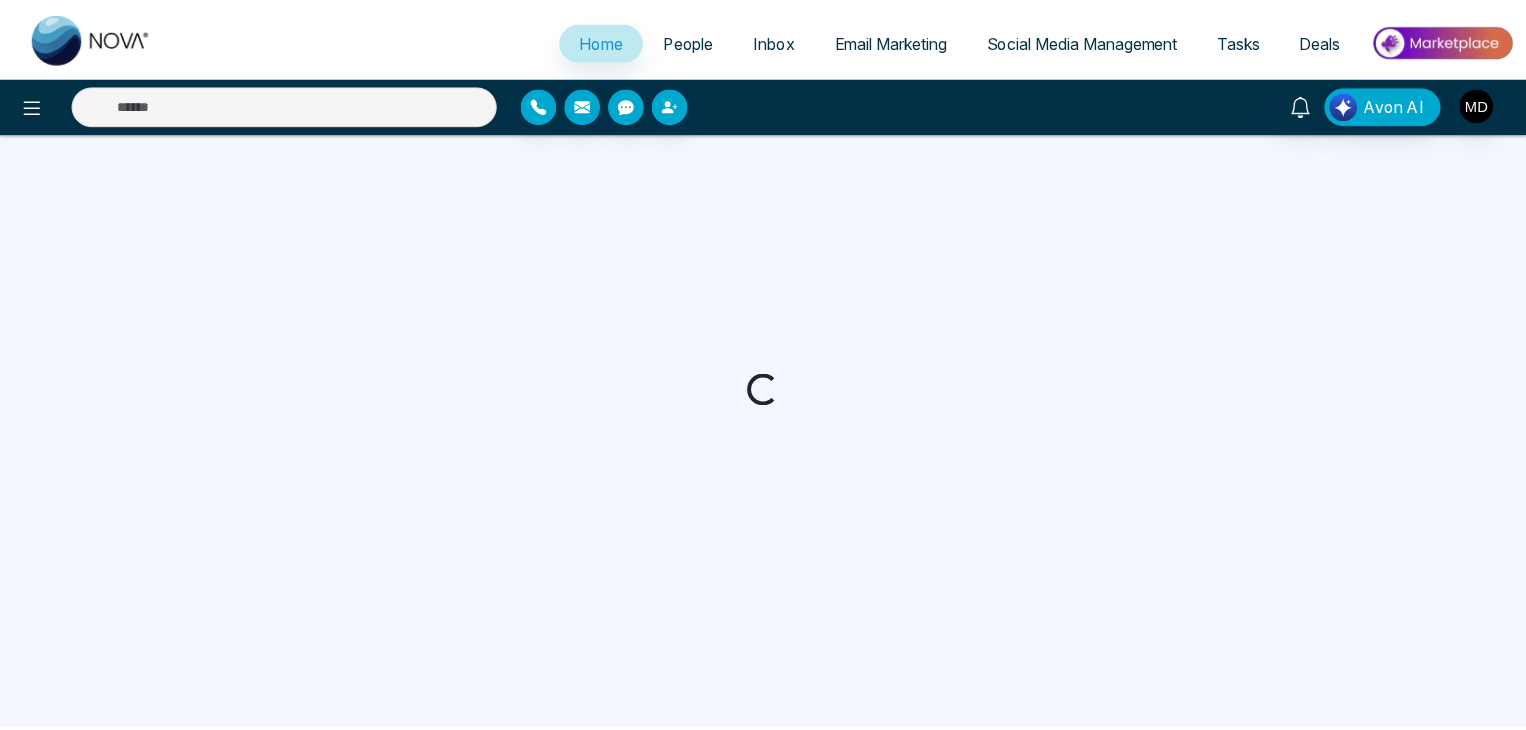 scroll, scrollTop: 0, scrollLeft: 0, axis: both 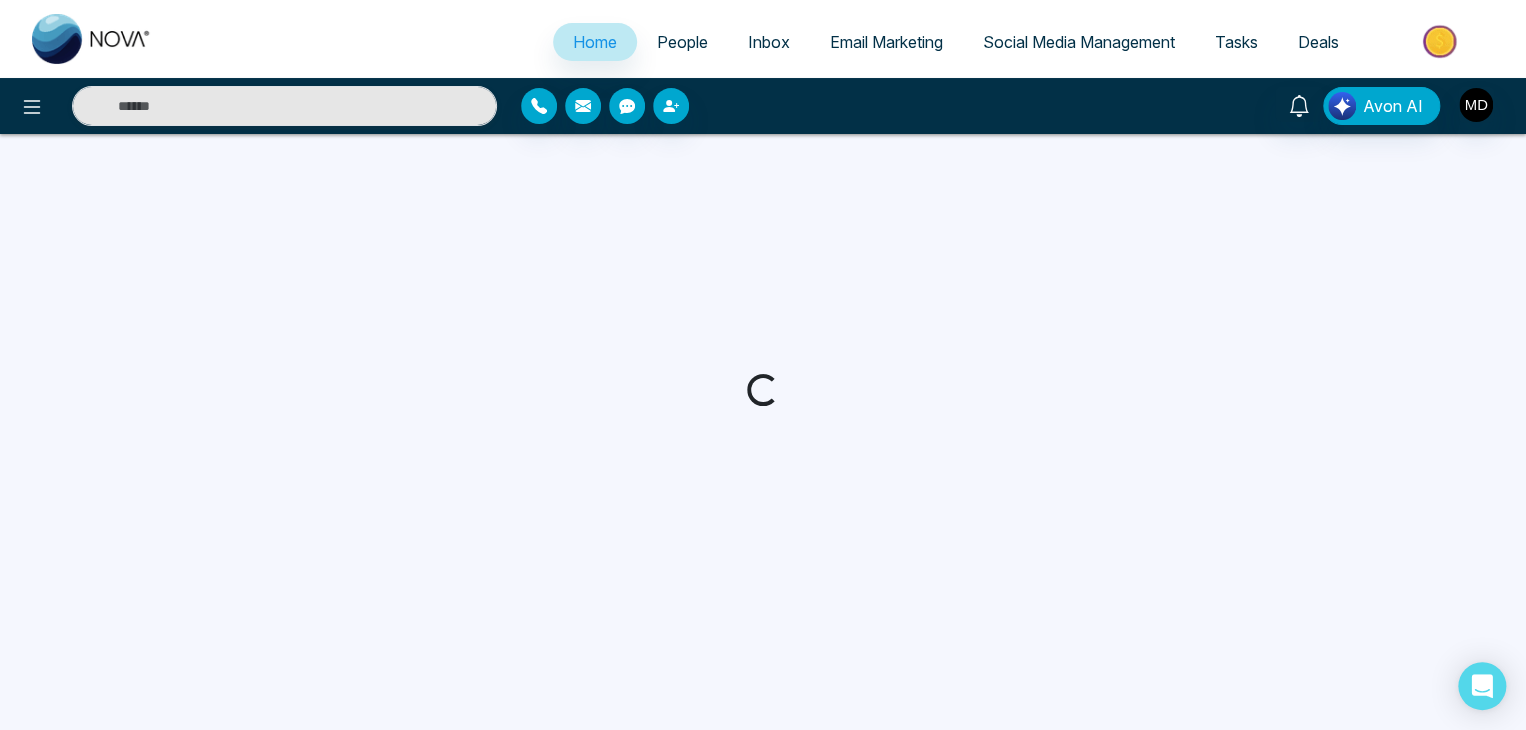 select on "*" 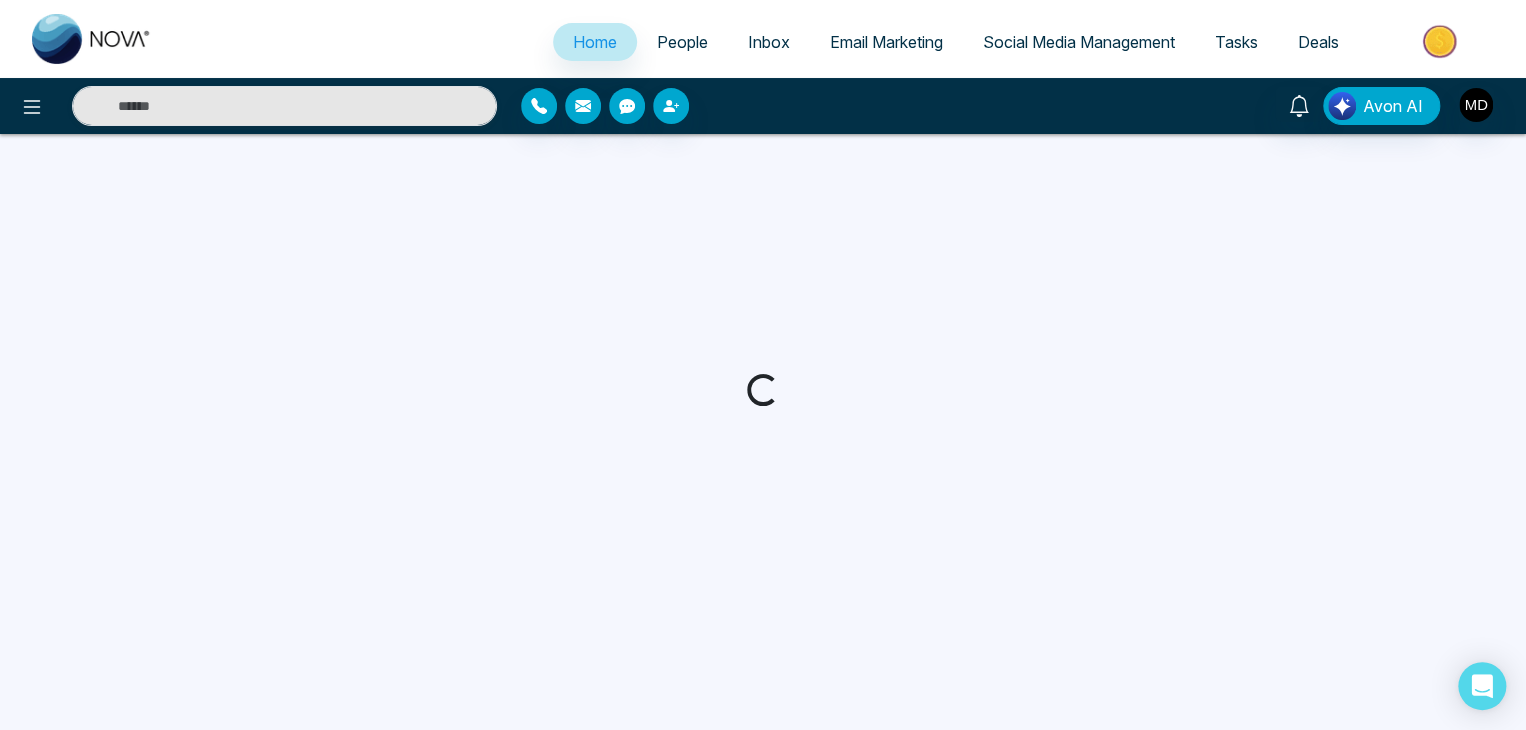 select on "*" 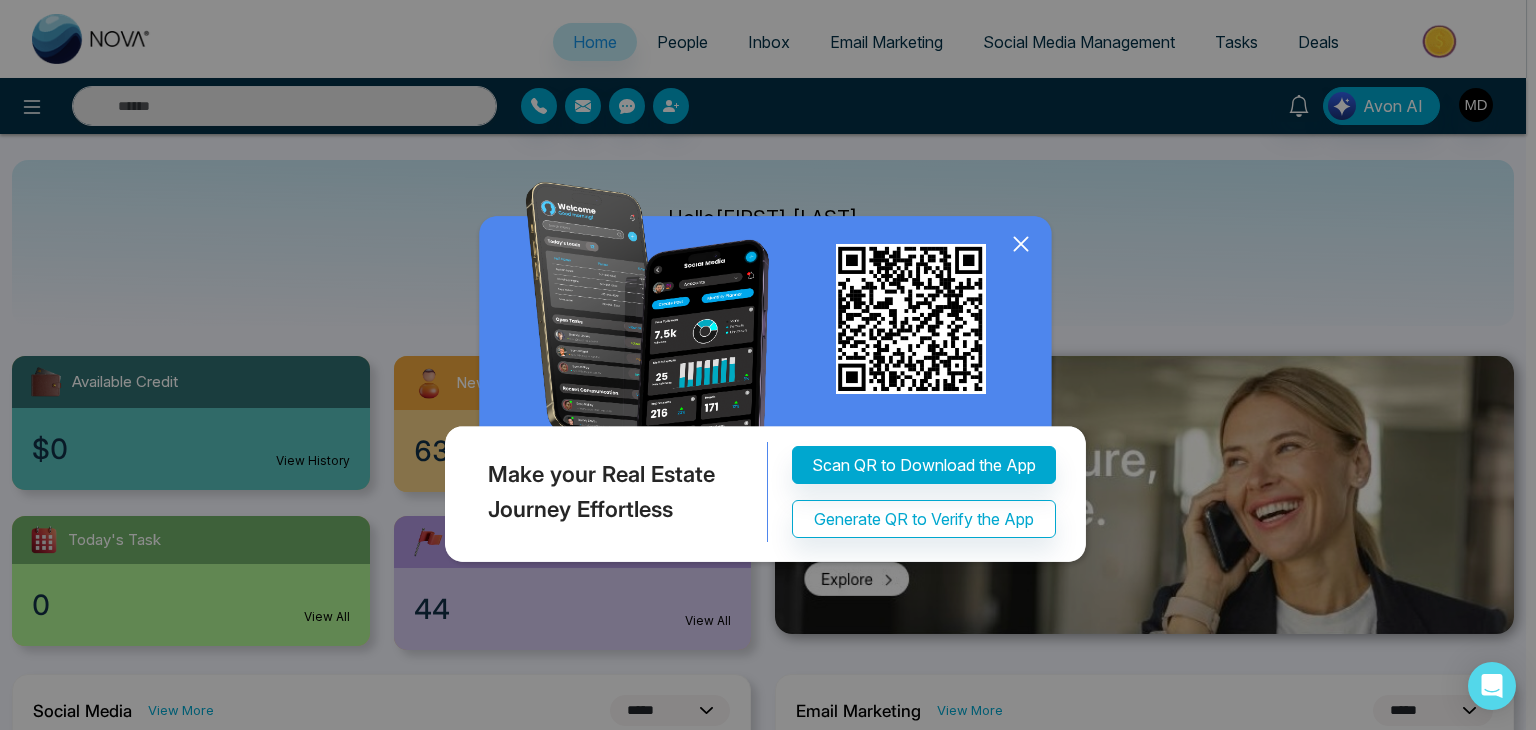 click 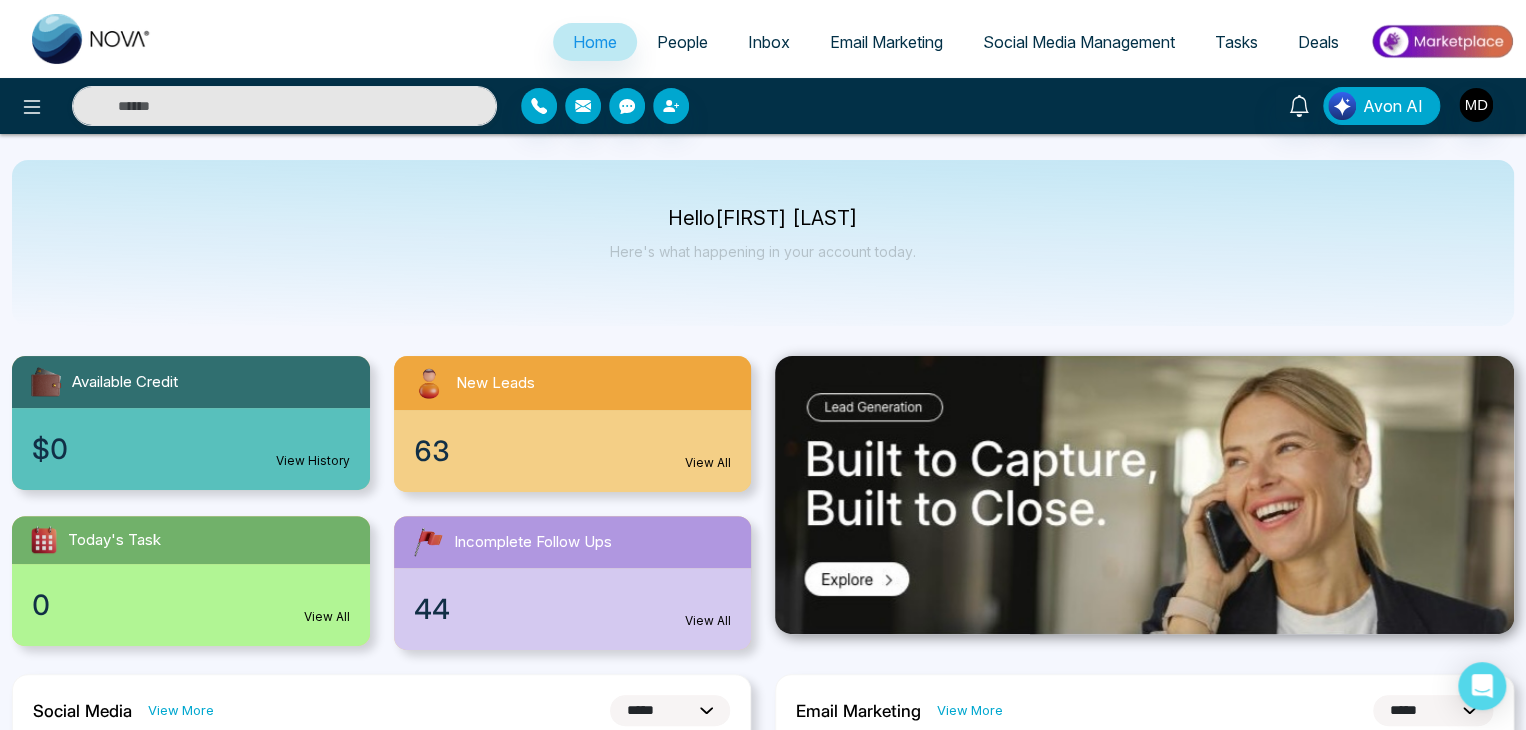 click on "People" at bounding box center (682, 42) 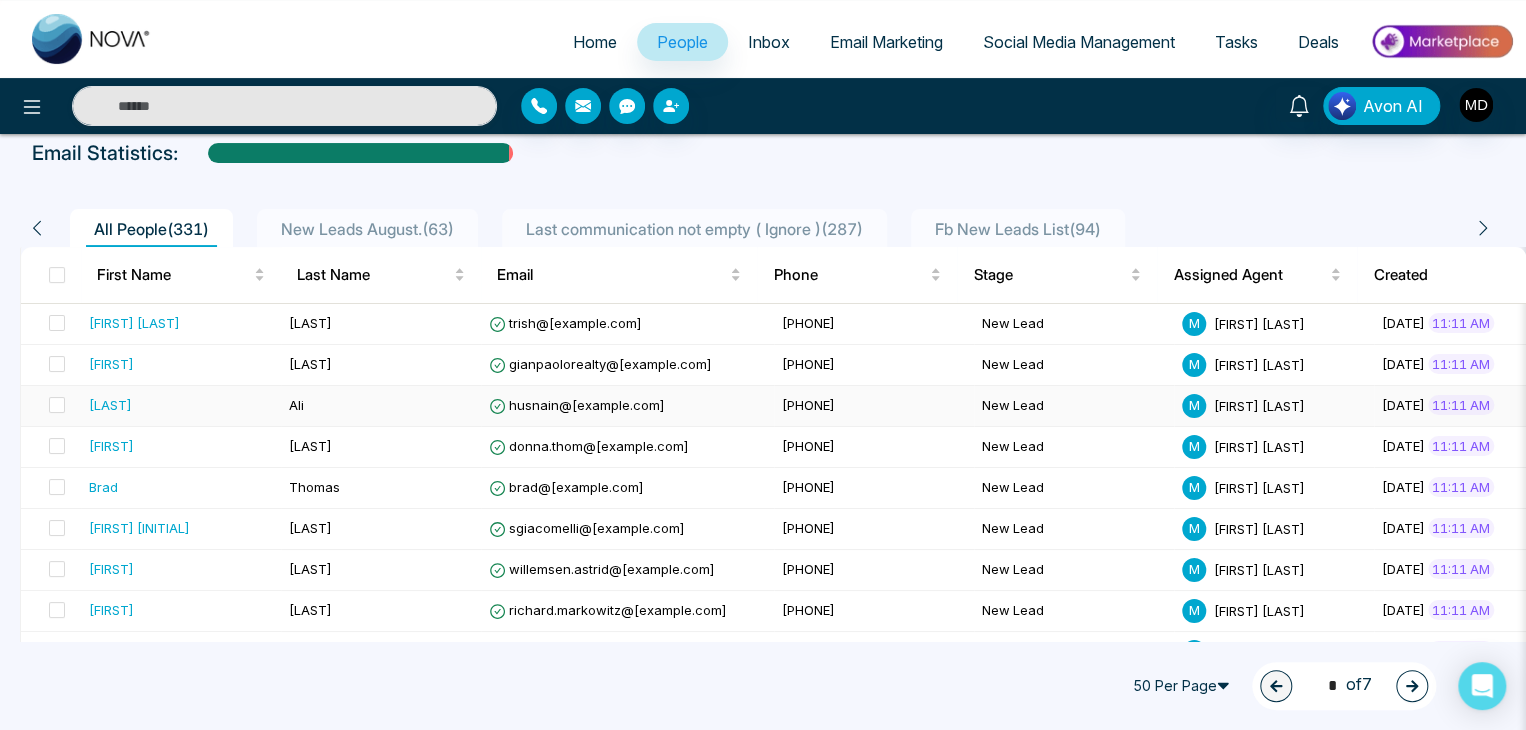scroll, scrollTop: 108, scrollLeft: 0, axis: vertical 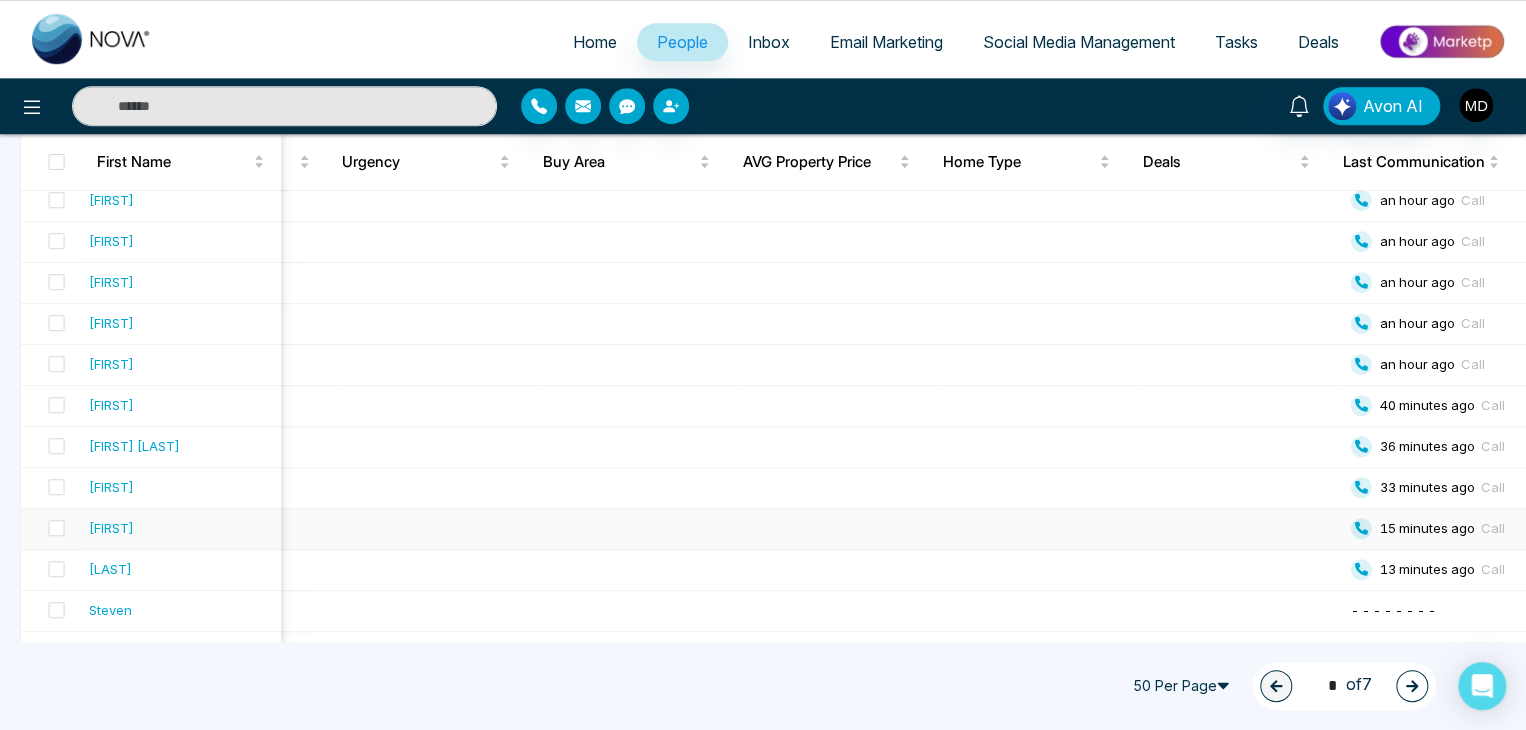 click at bounding box center [643, 529] 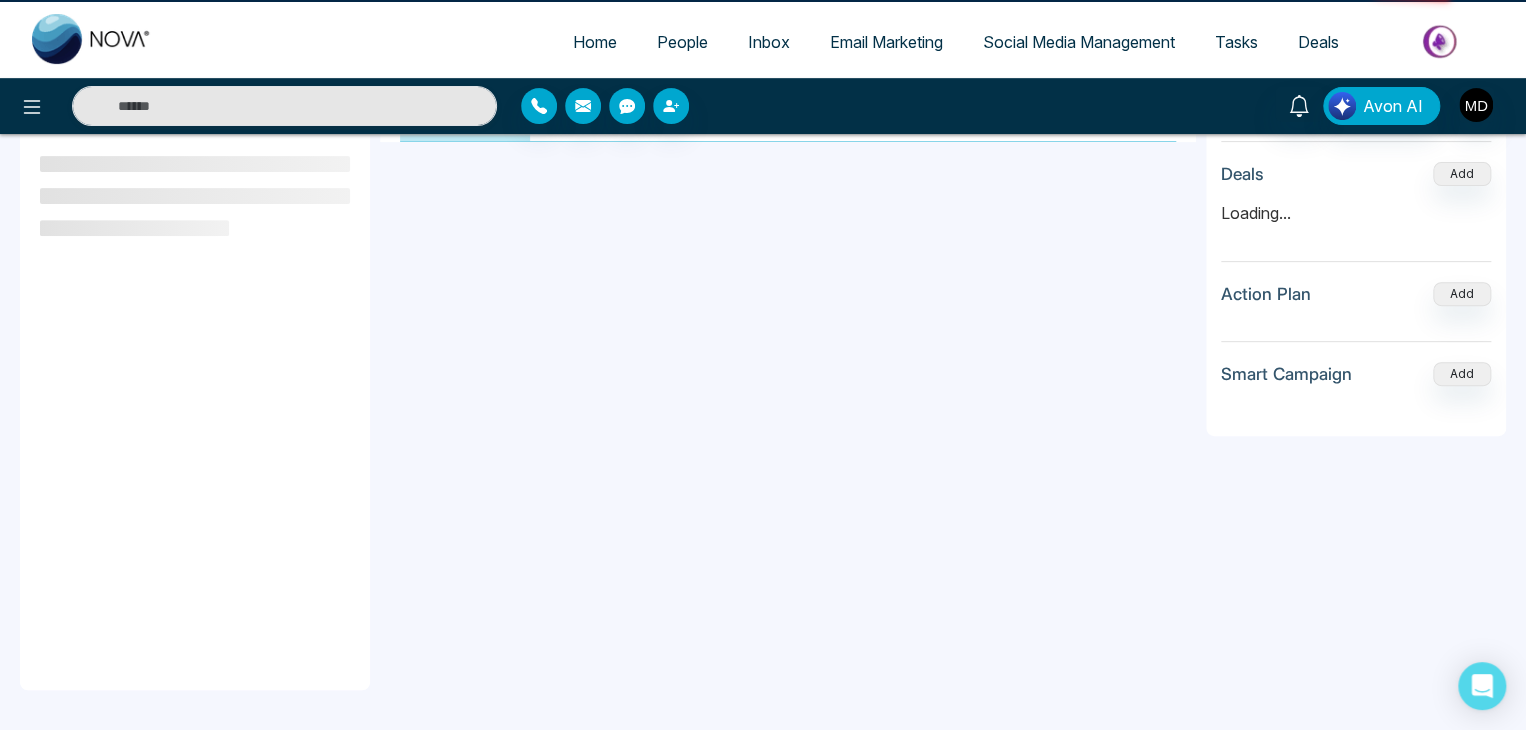 scroll, scrollTop: 0, scrollLeft: 0, axis: both 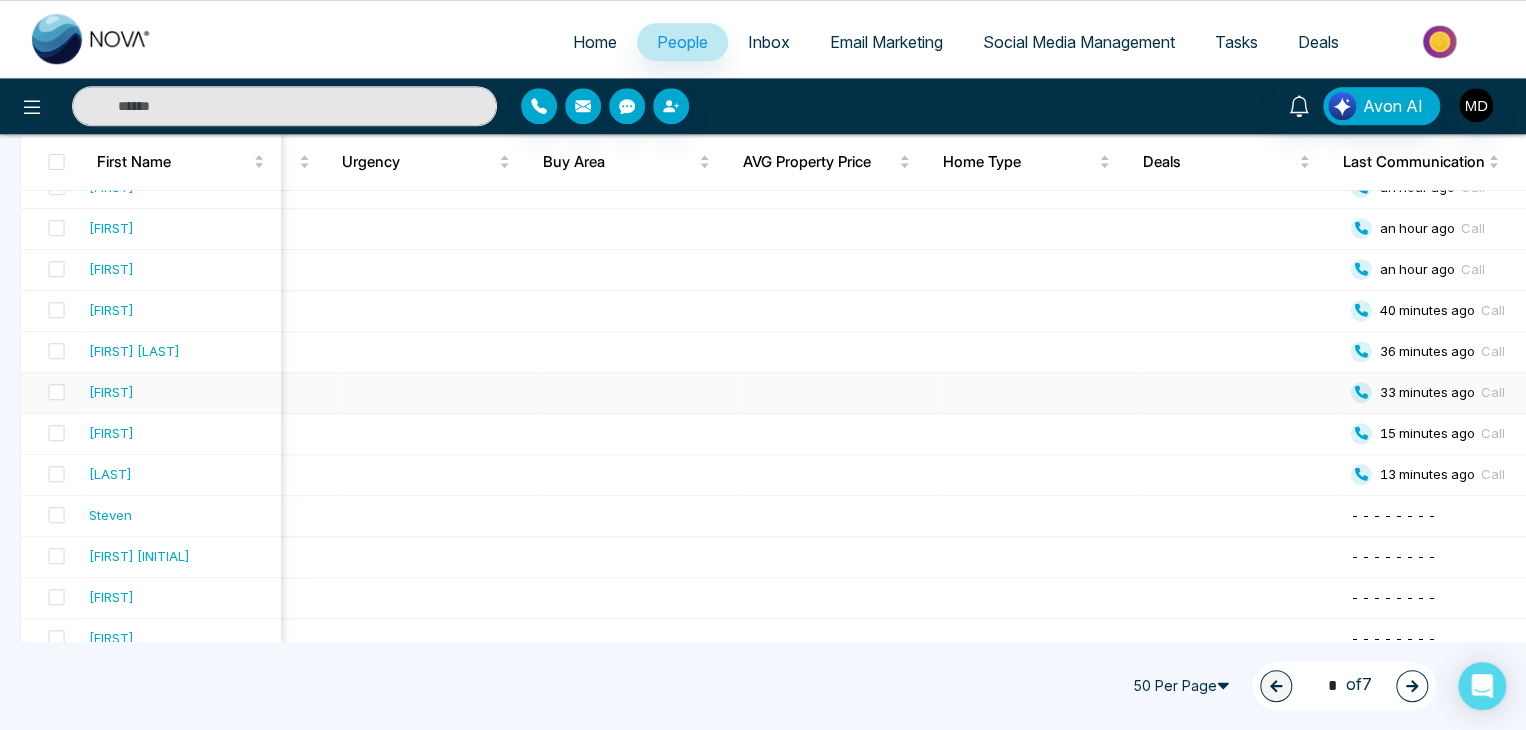 click at bounding box center (1043, 393) 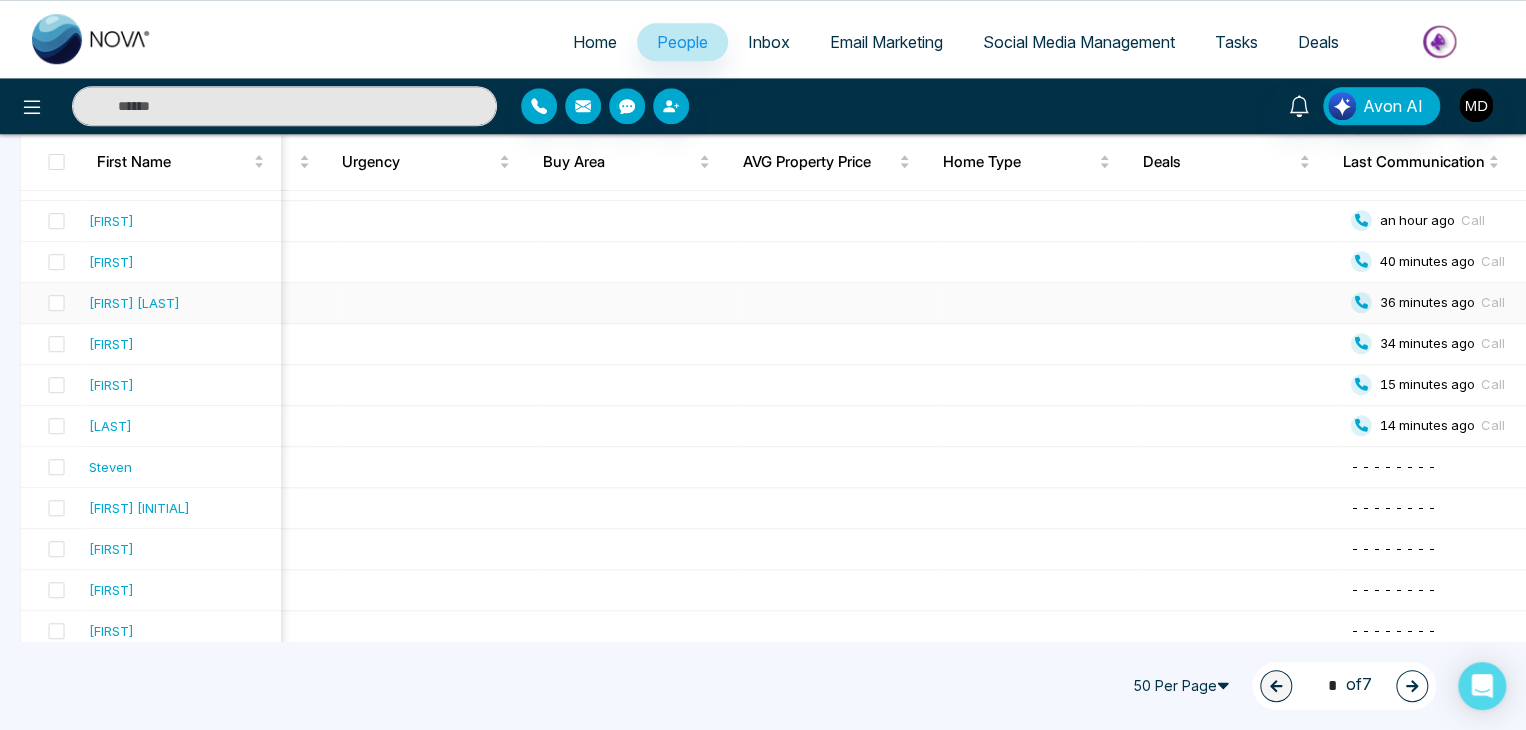 click at bounding box center (1043, 303) 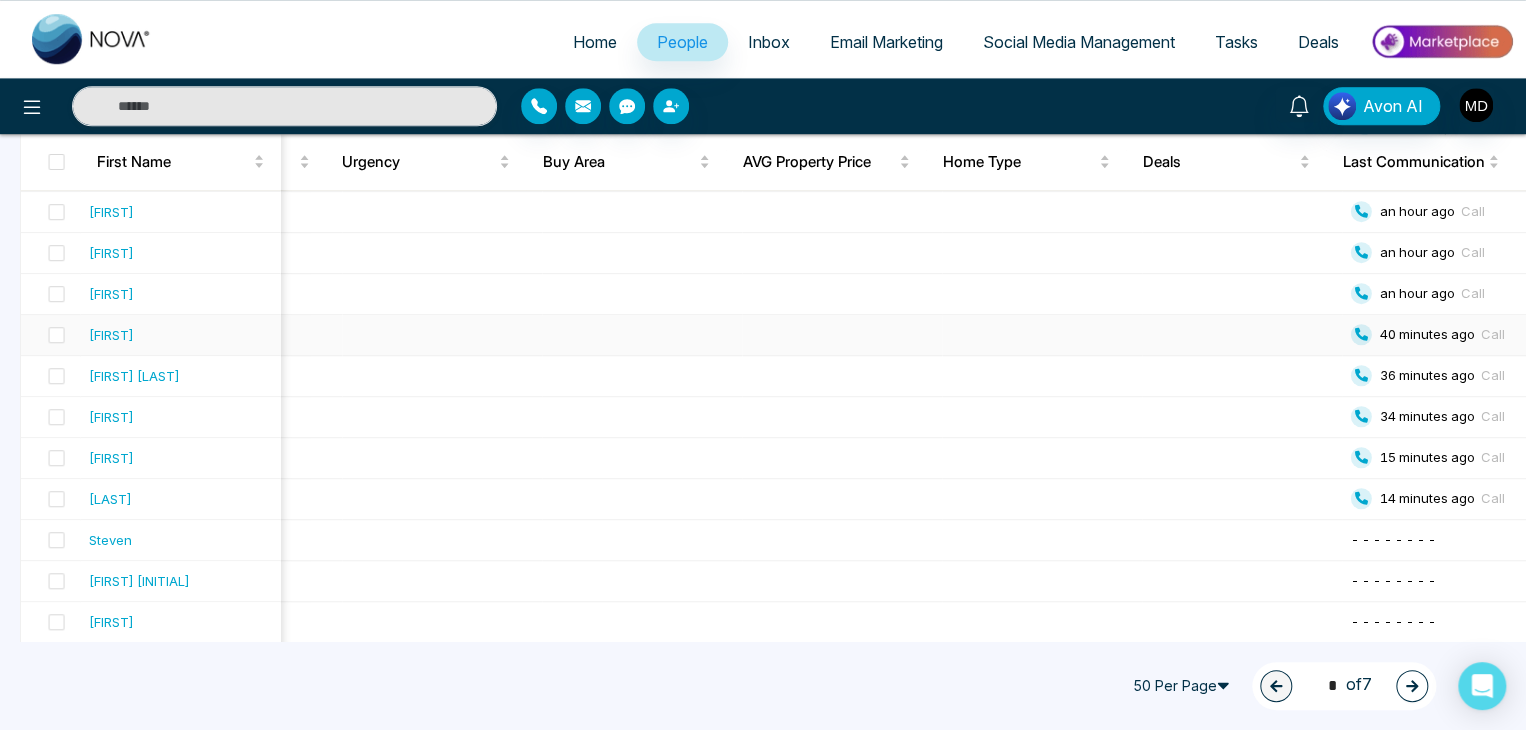 click at bounding box center [1043, 335] 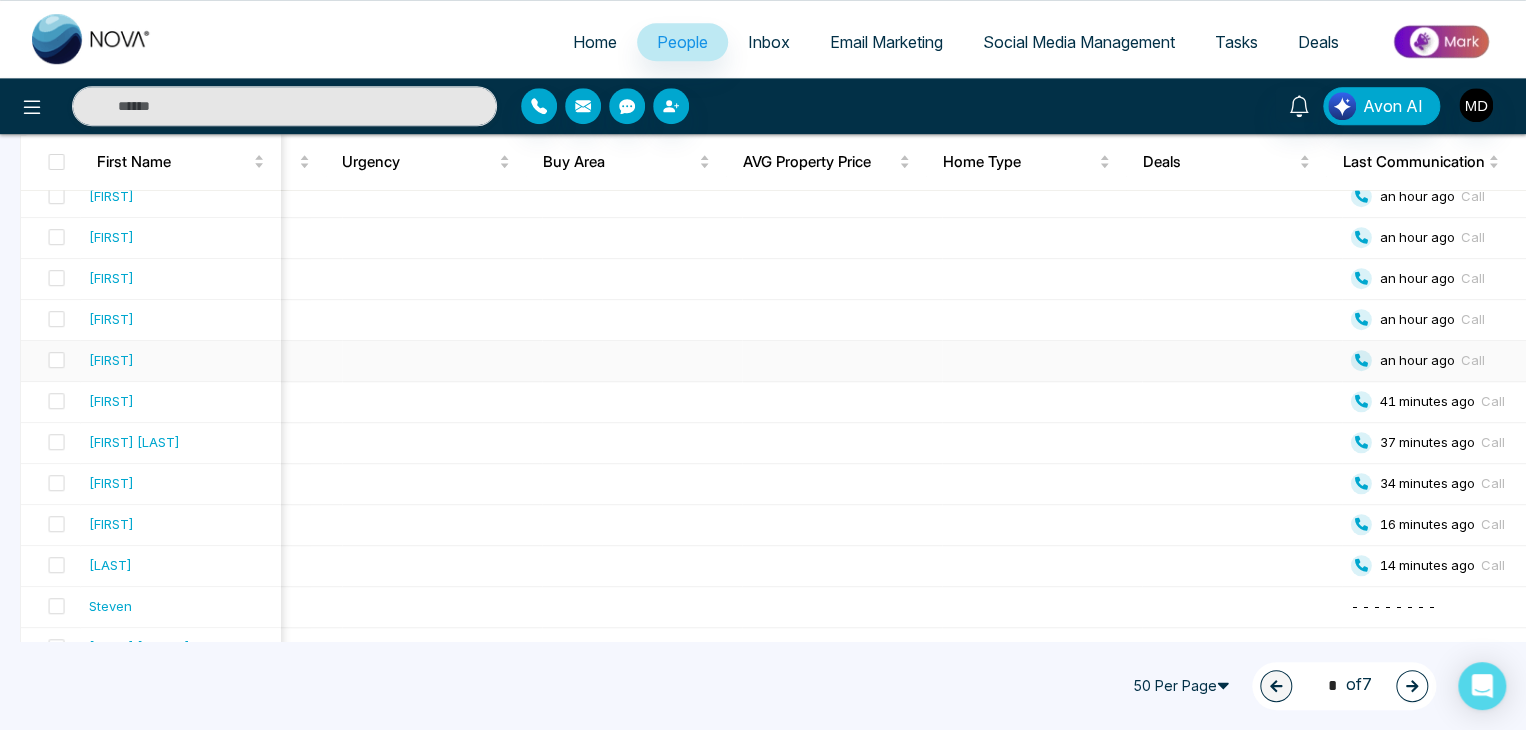 click at bounding box center [1243, 361] 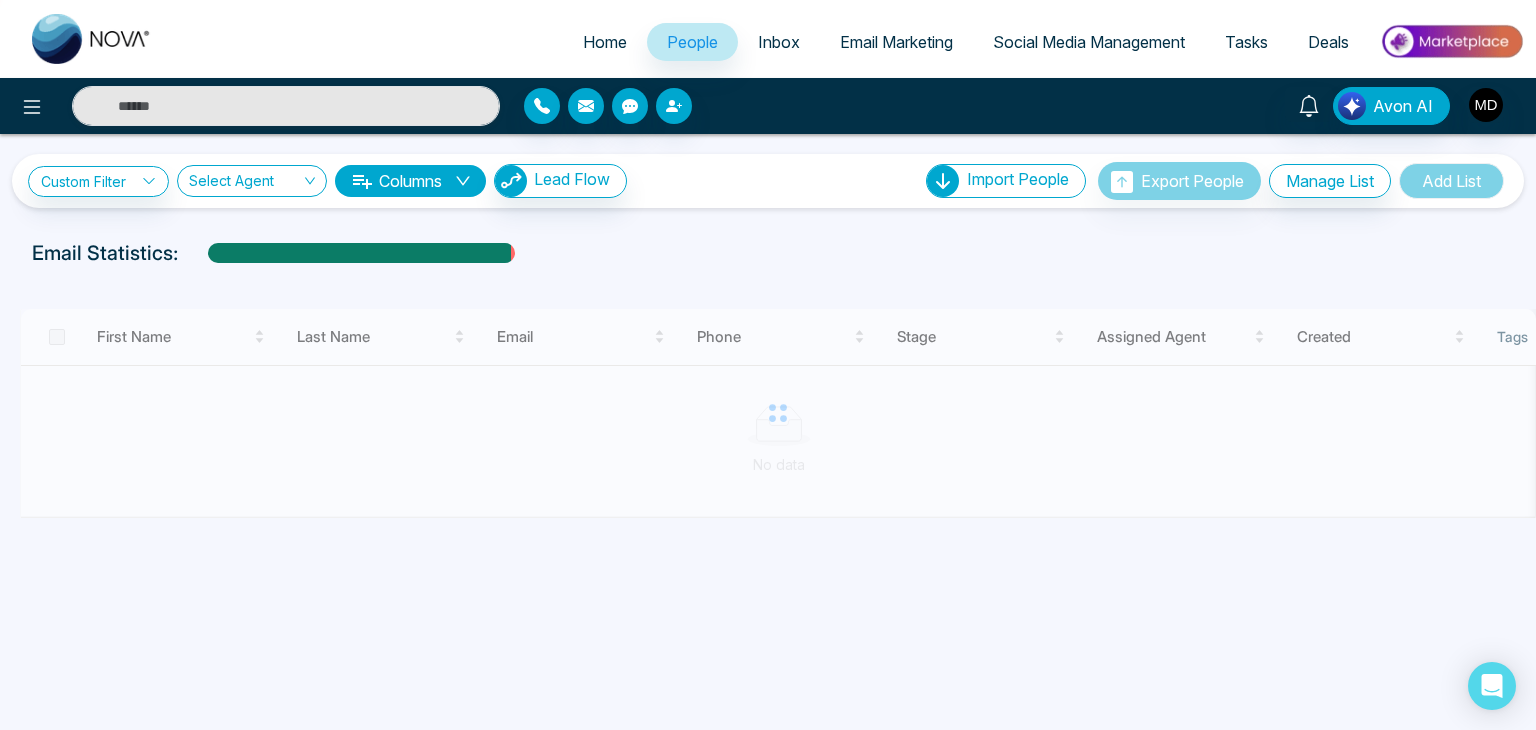 click on "Home" at bounding box center (605, 42) 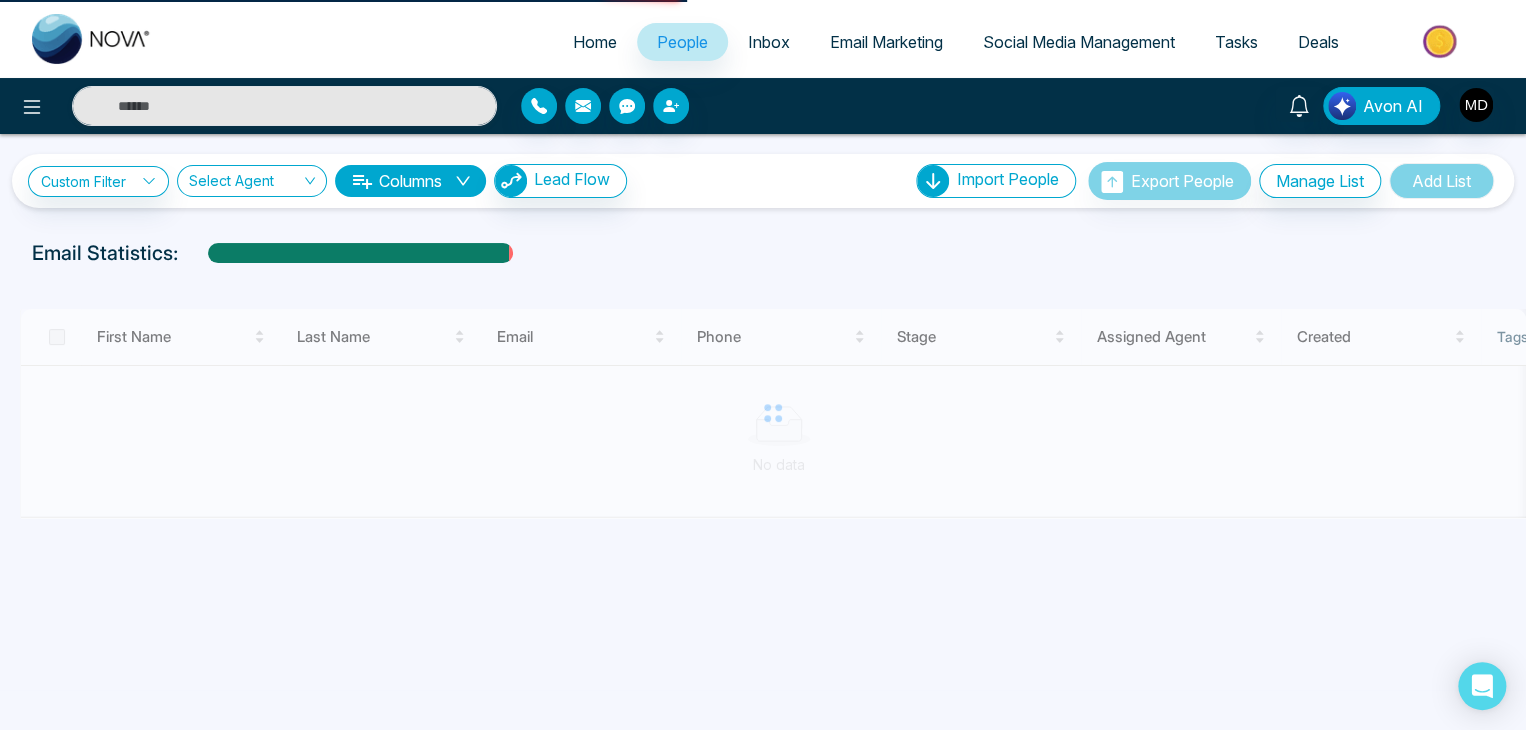 select on "*" 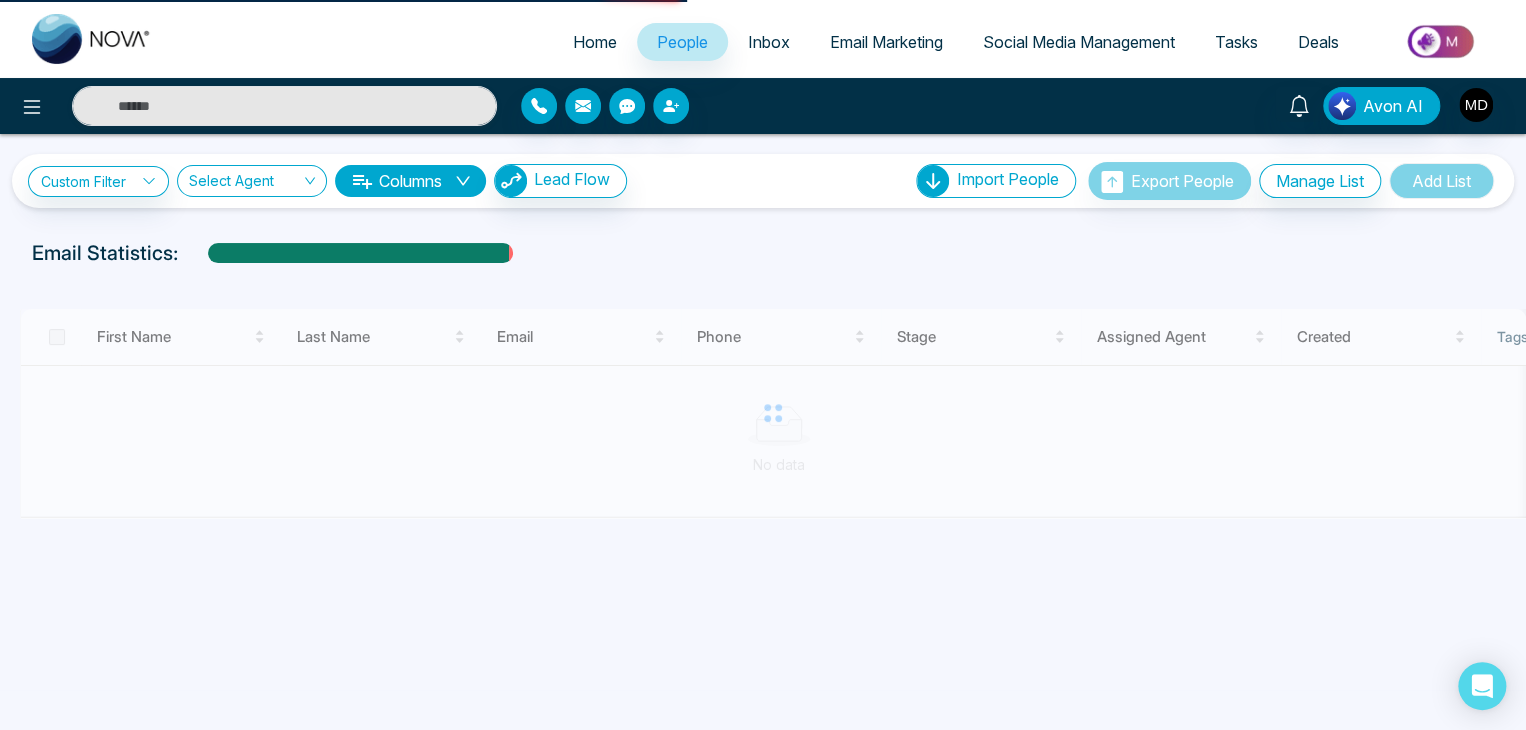 select on "*" 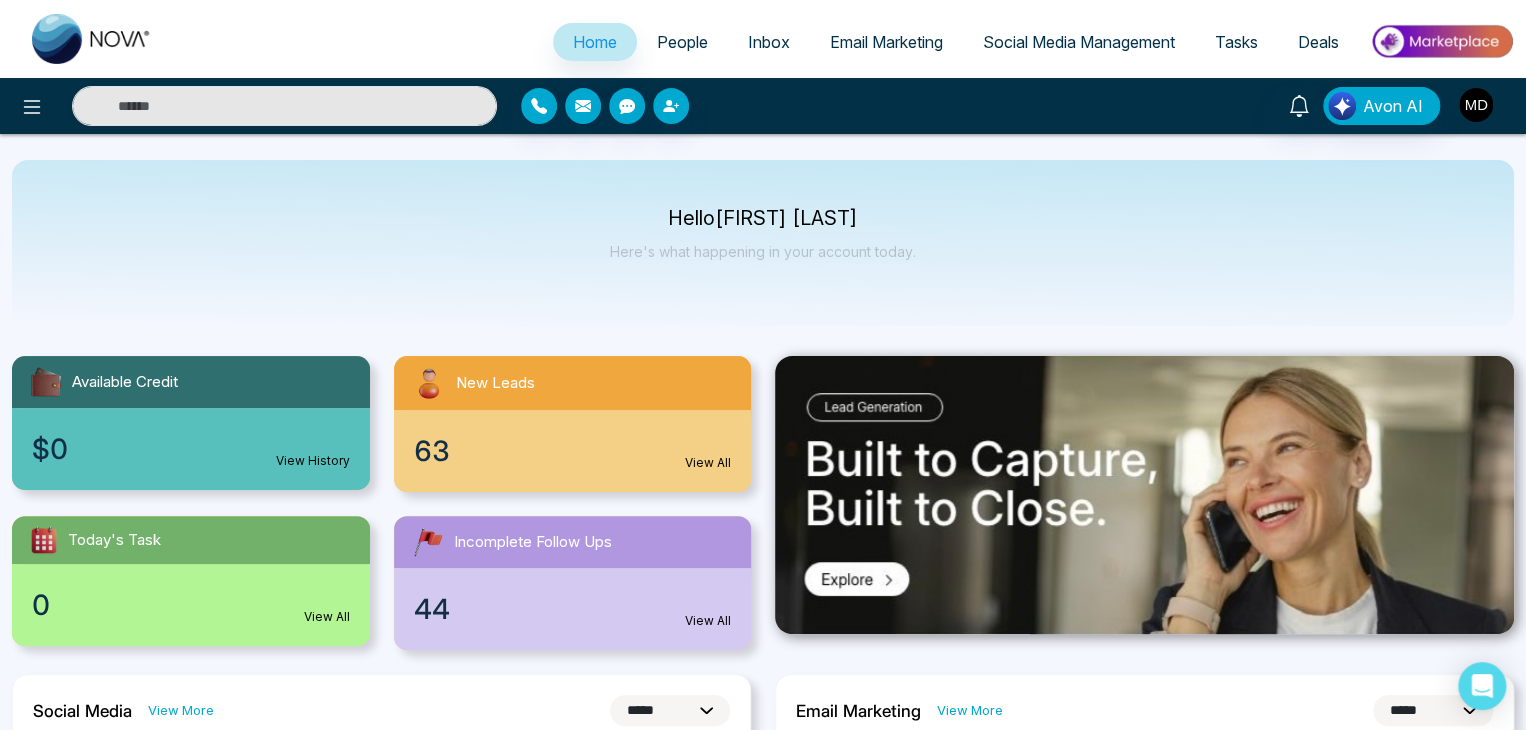 click at bounding box center [1476, 105] 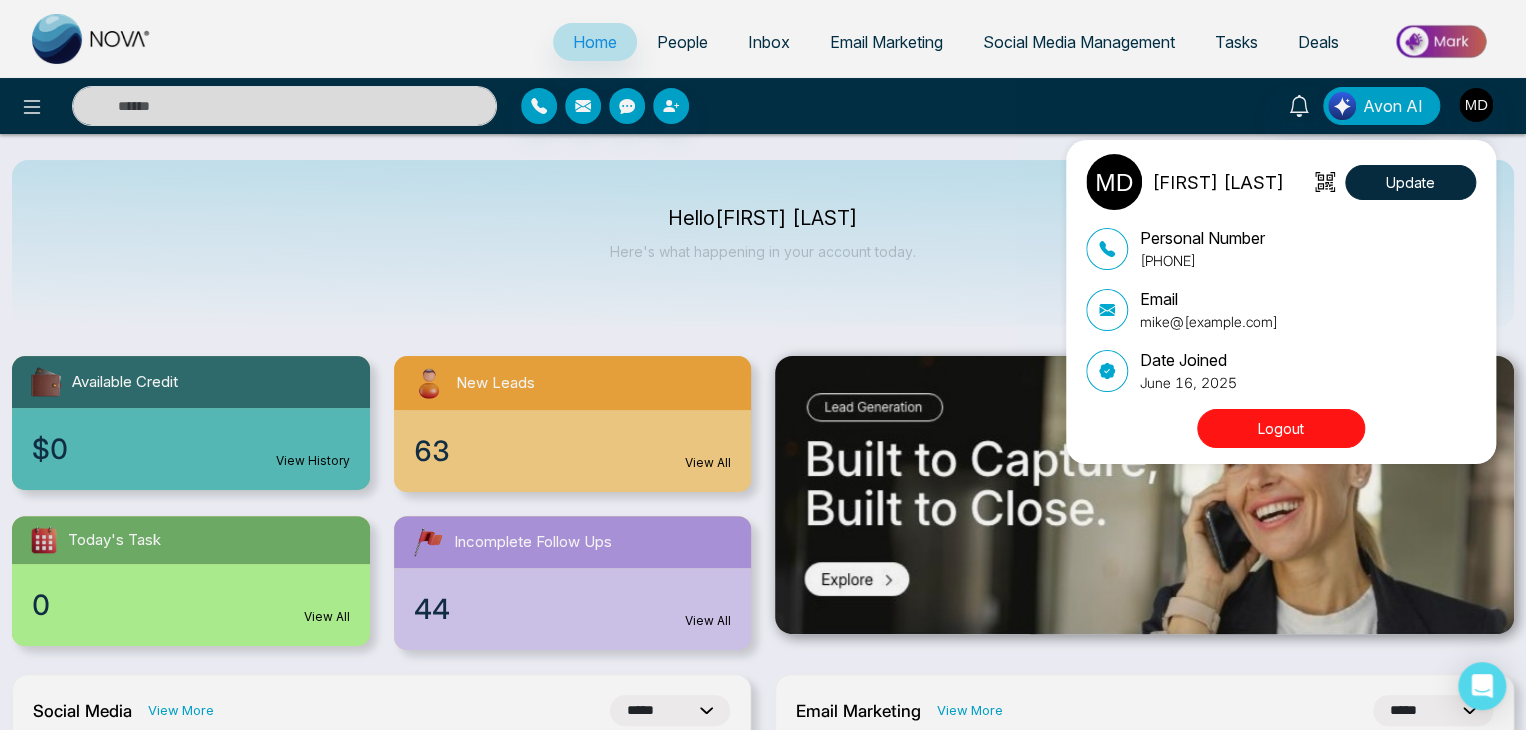 click on "Logout" at bounding box center [1281, 428] 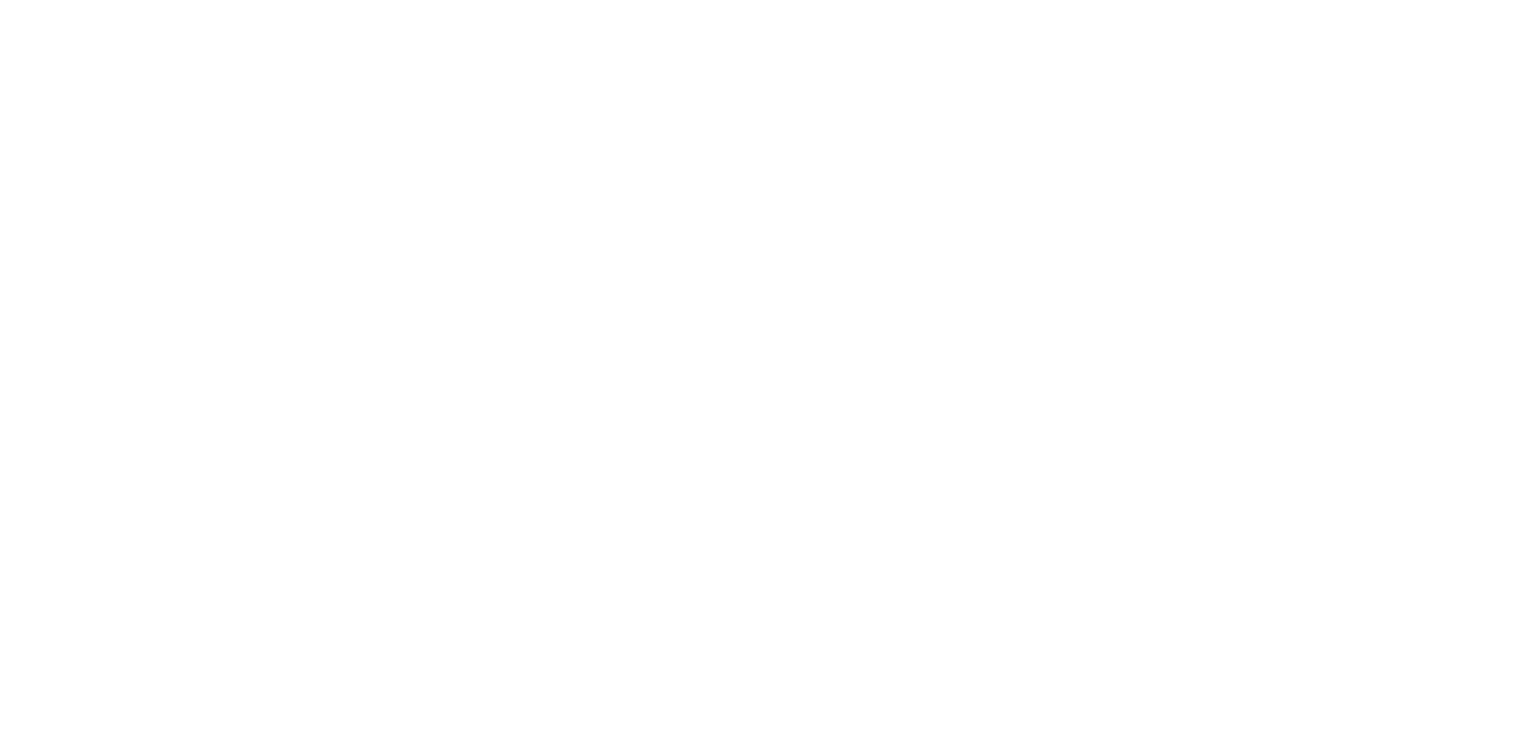 scroll, scrollTop: 0, scrollLeft: 0, axis: both 